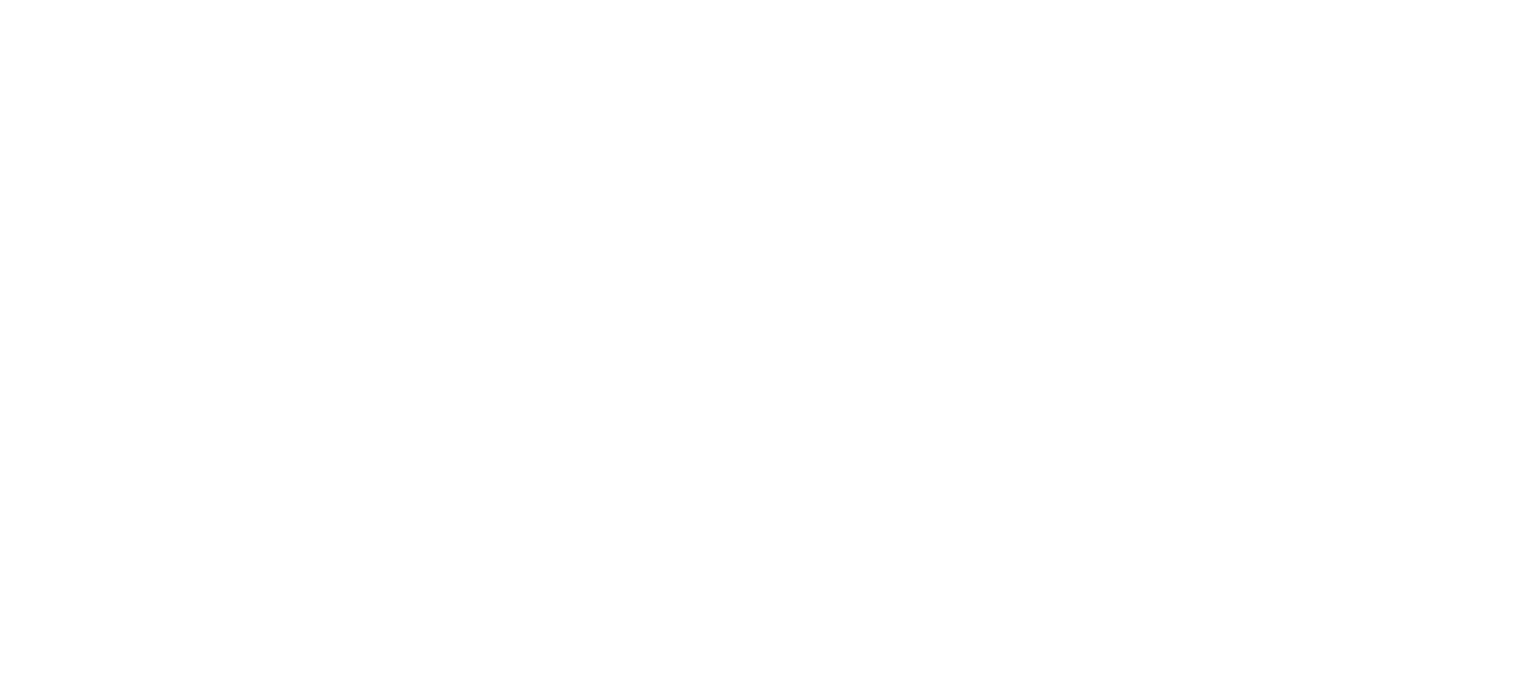 scroll, scrollTop: 0, scrollLeft: 0, axis: both 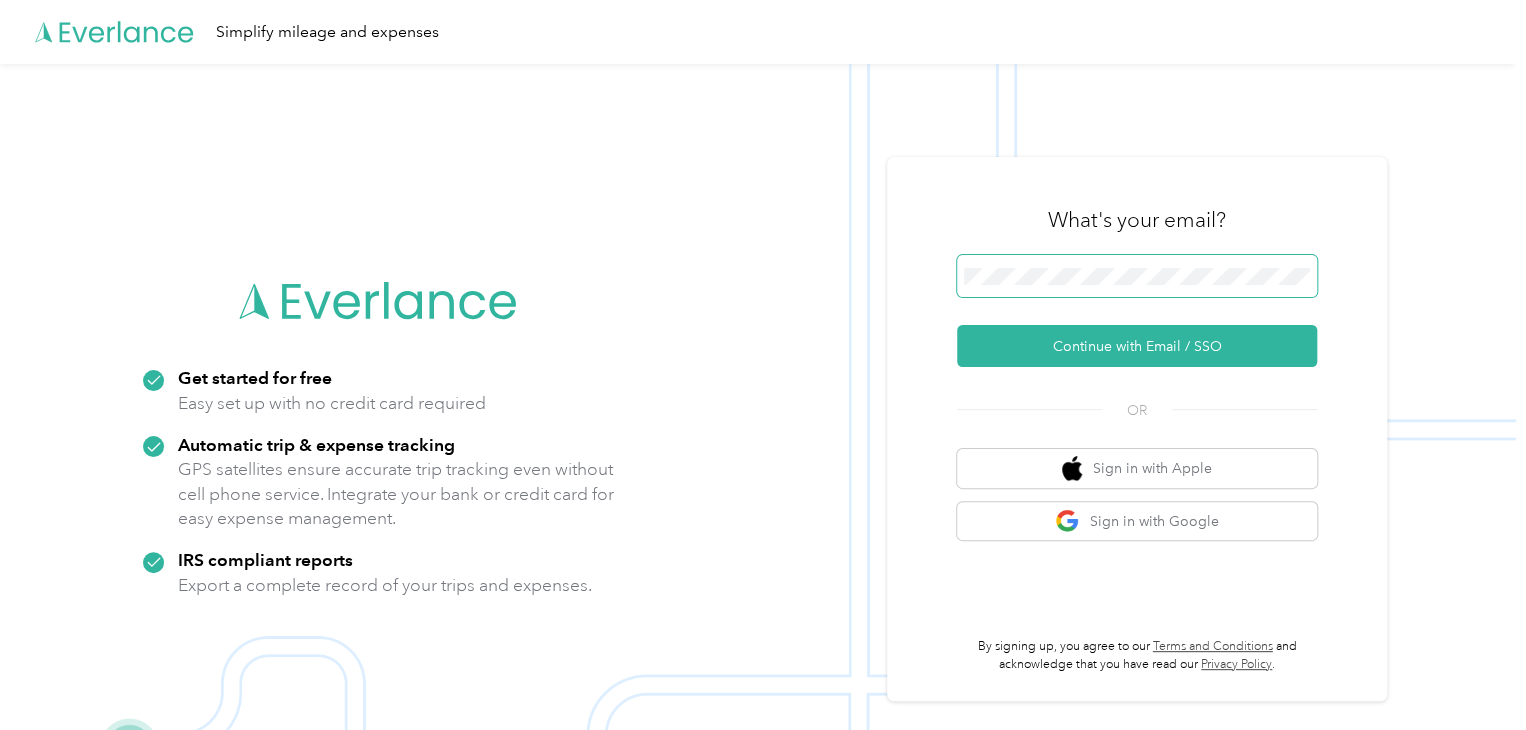 click at bounding box center [1137, 276] 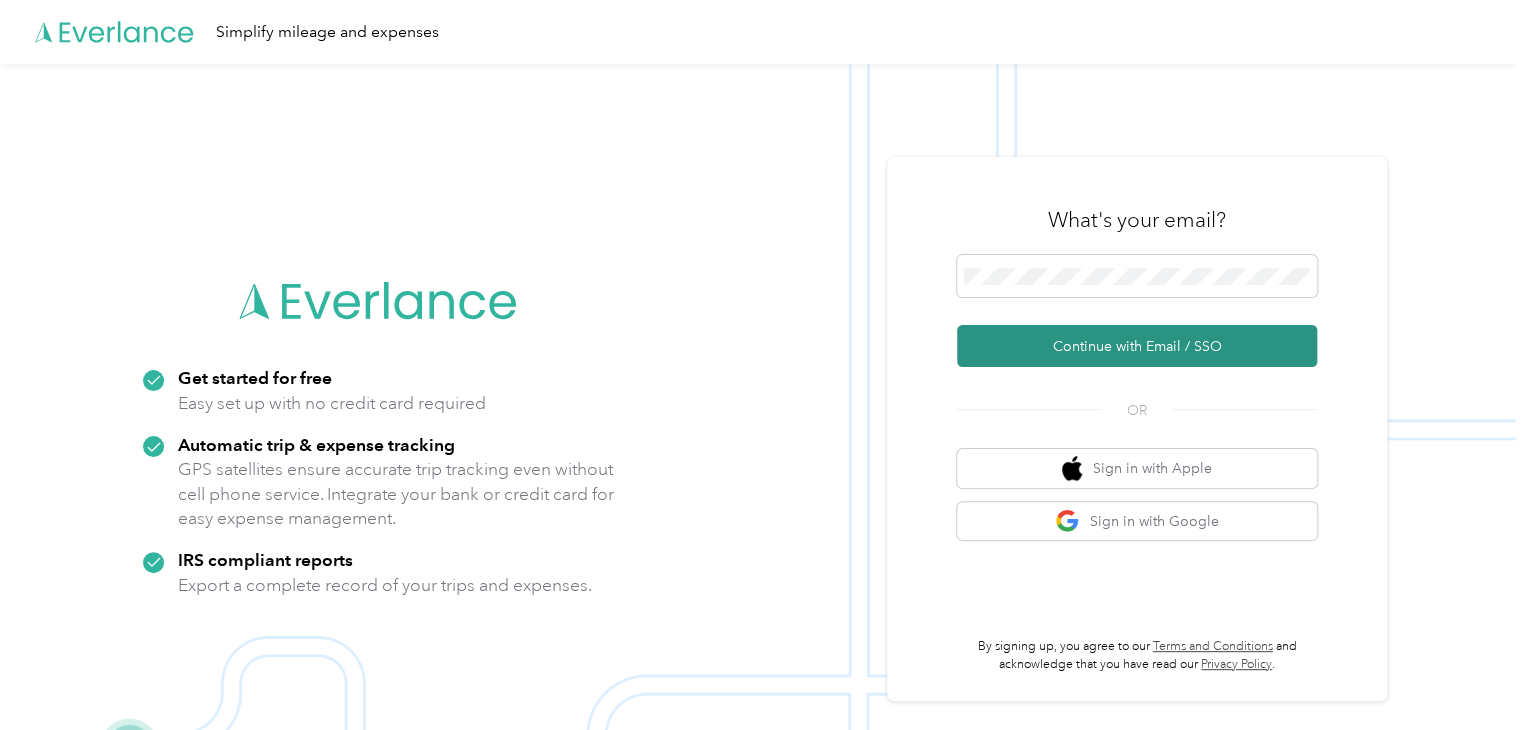 click on "Continue with Email / SSO" at bounding box center (1137, 346) 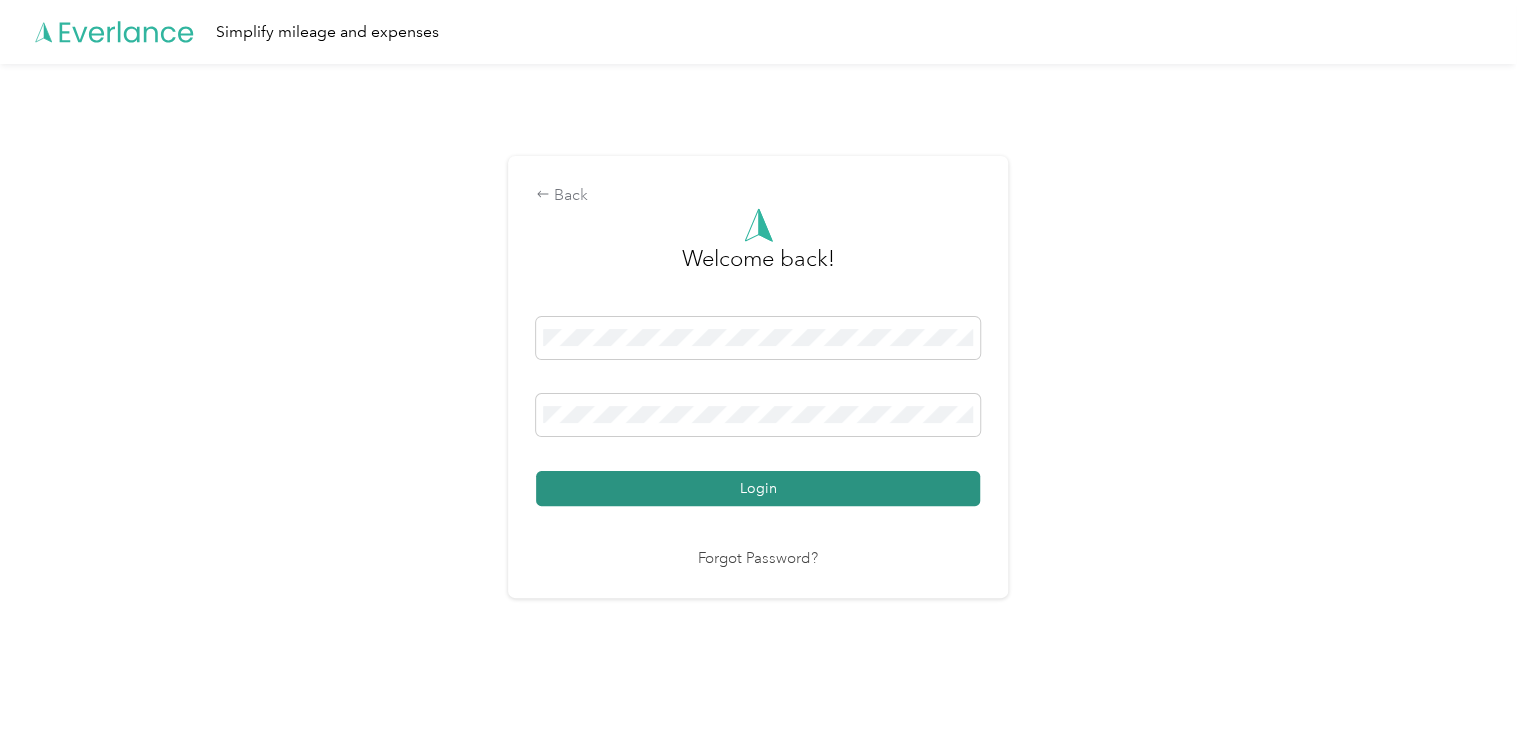 click on "Login" at bounding box center [758, 488] 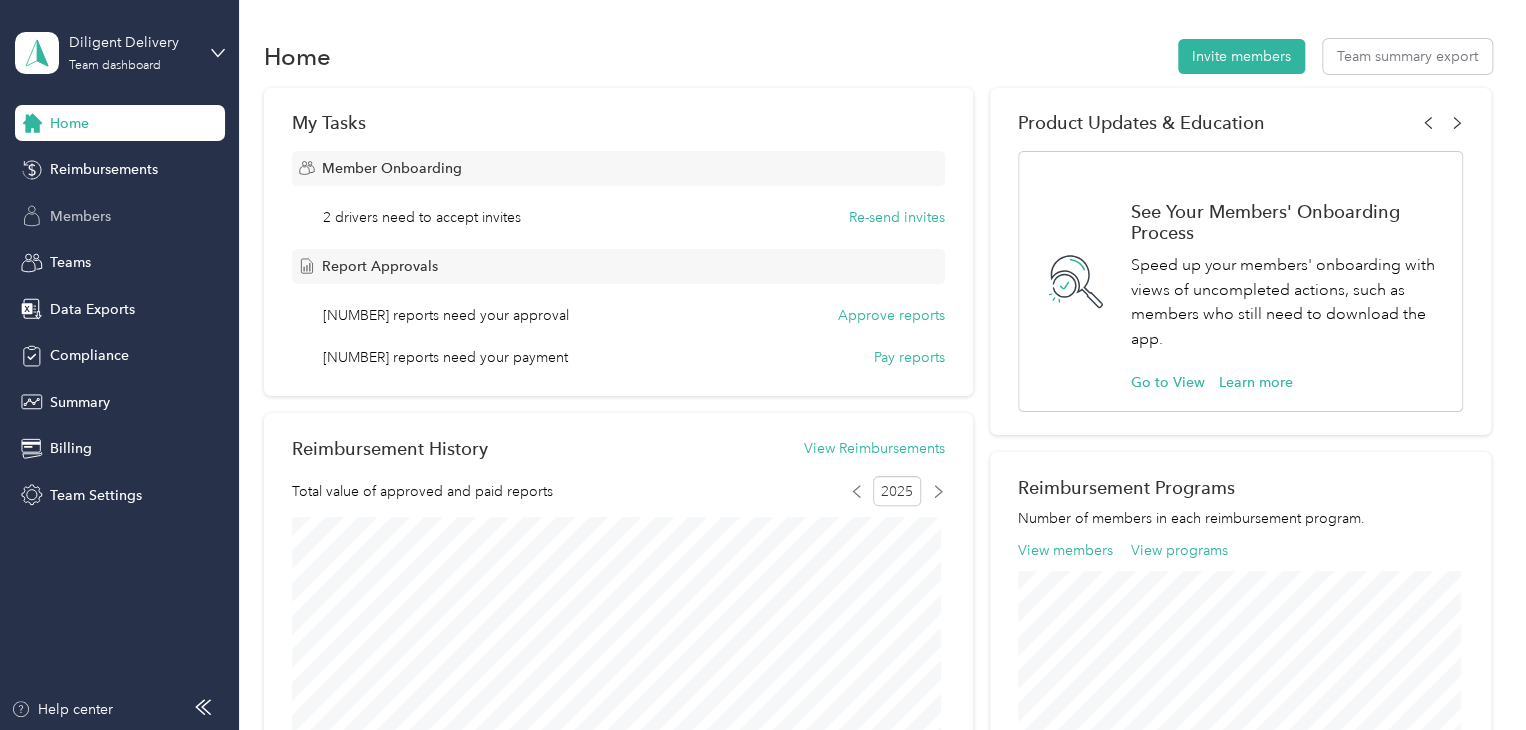 click on "Members" at bounding box center (80, 216) 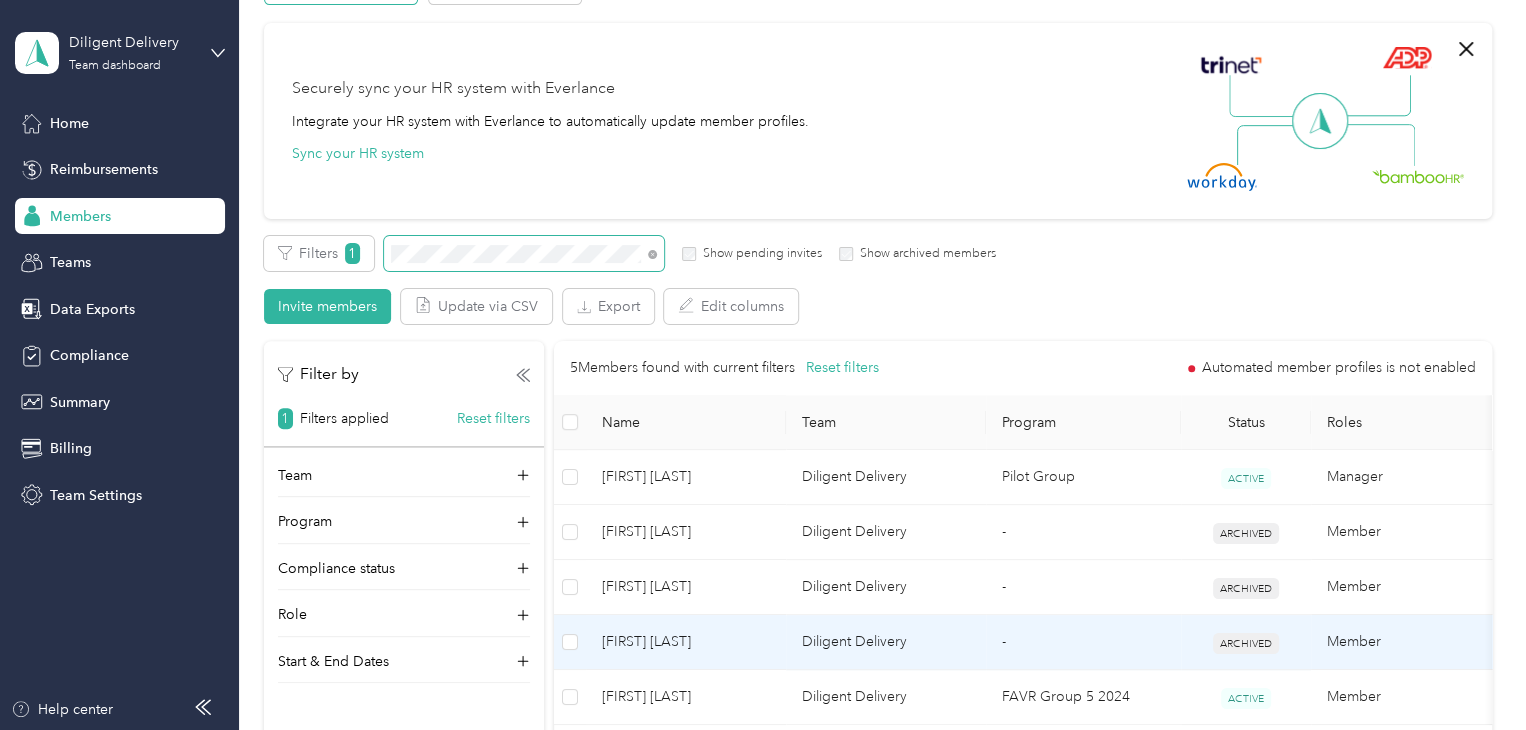scroll, scrollTop: 200, scrollLeft: 0, axis: vertical 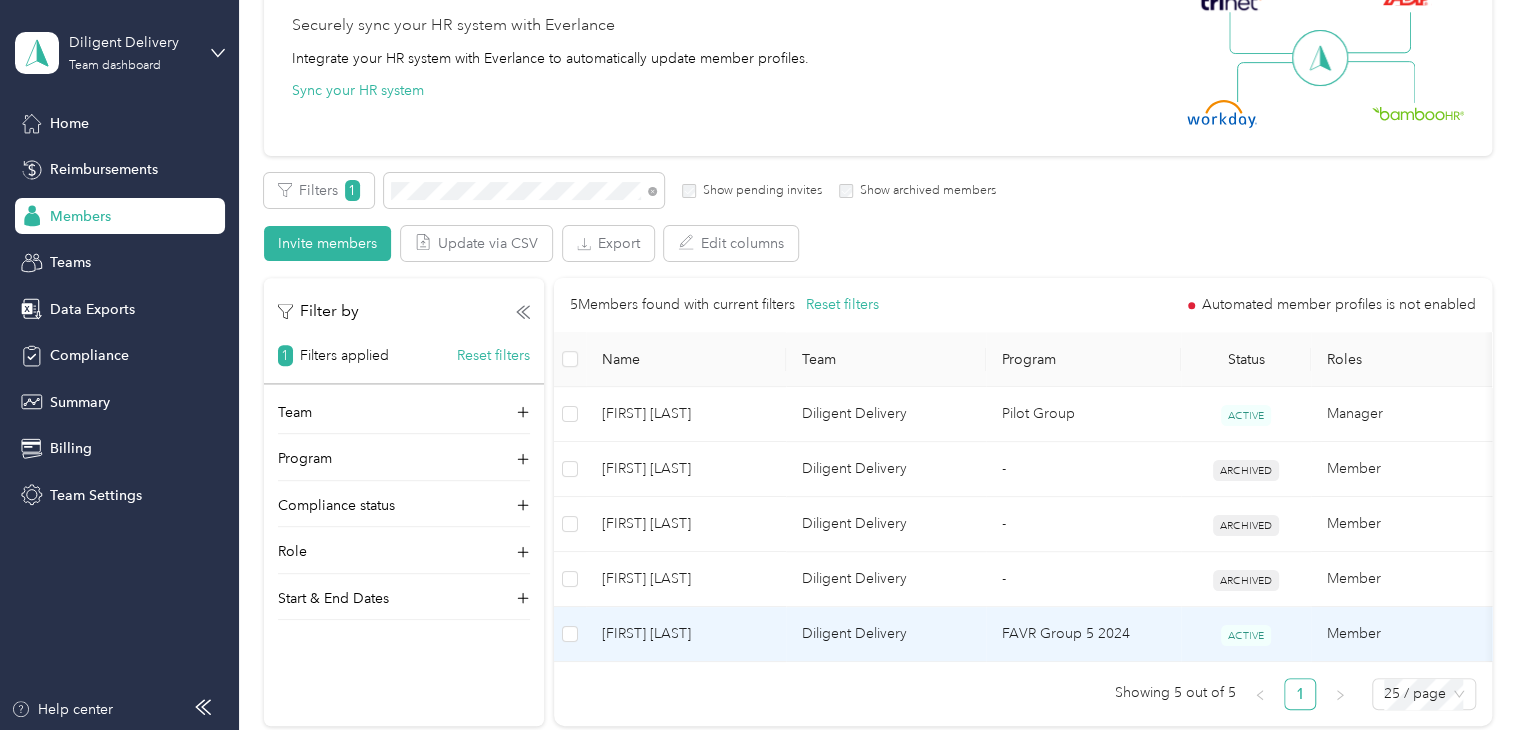 click on "[FIRST] [LAST]" at bounding box center [686, 634] 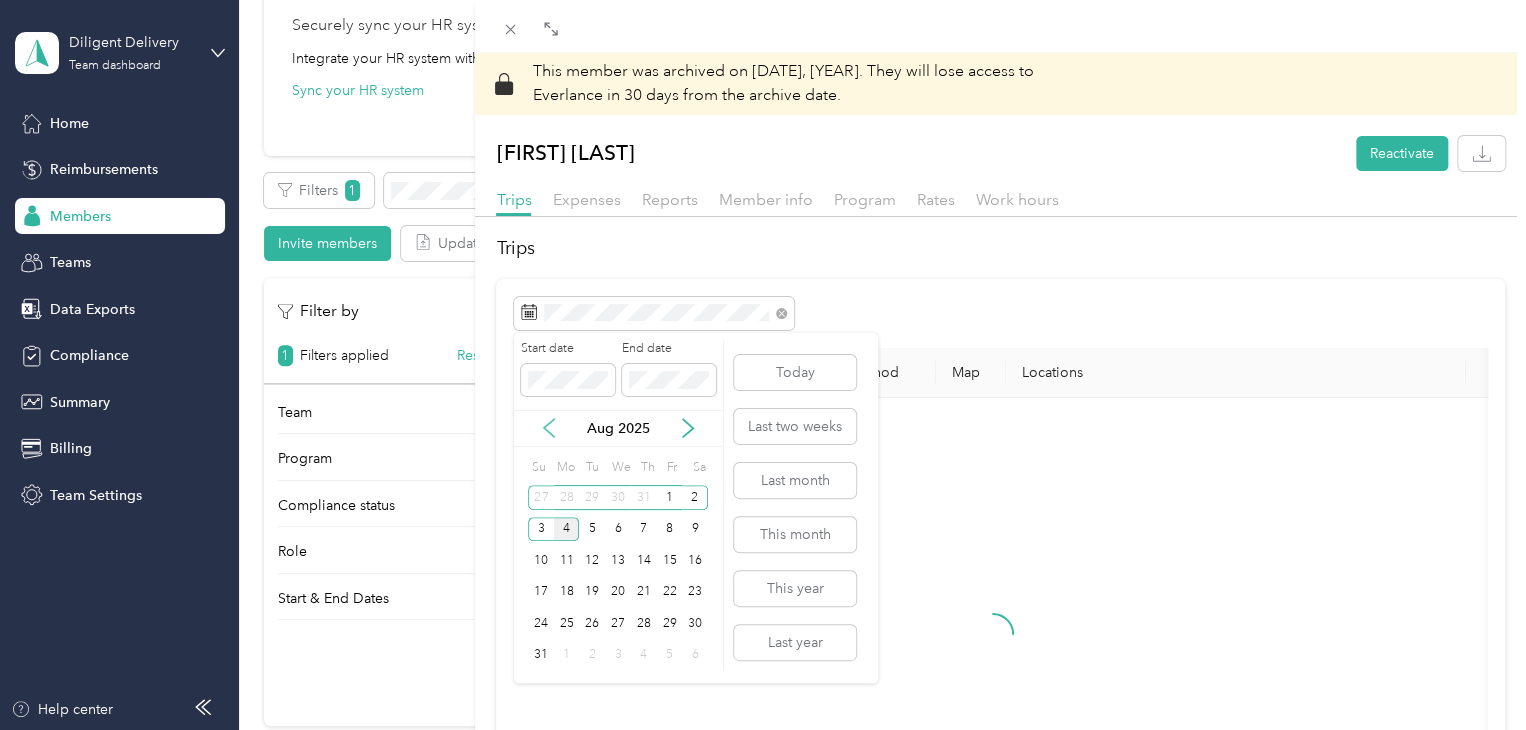 click 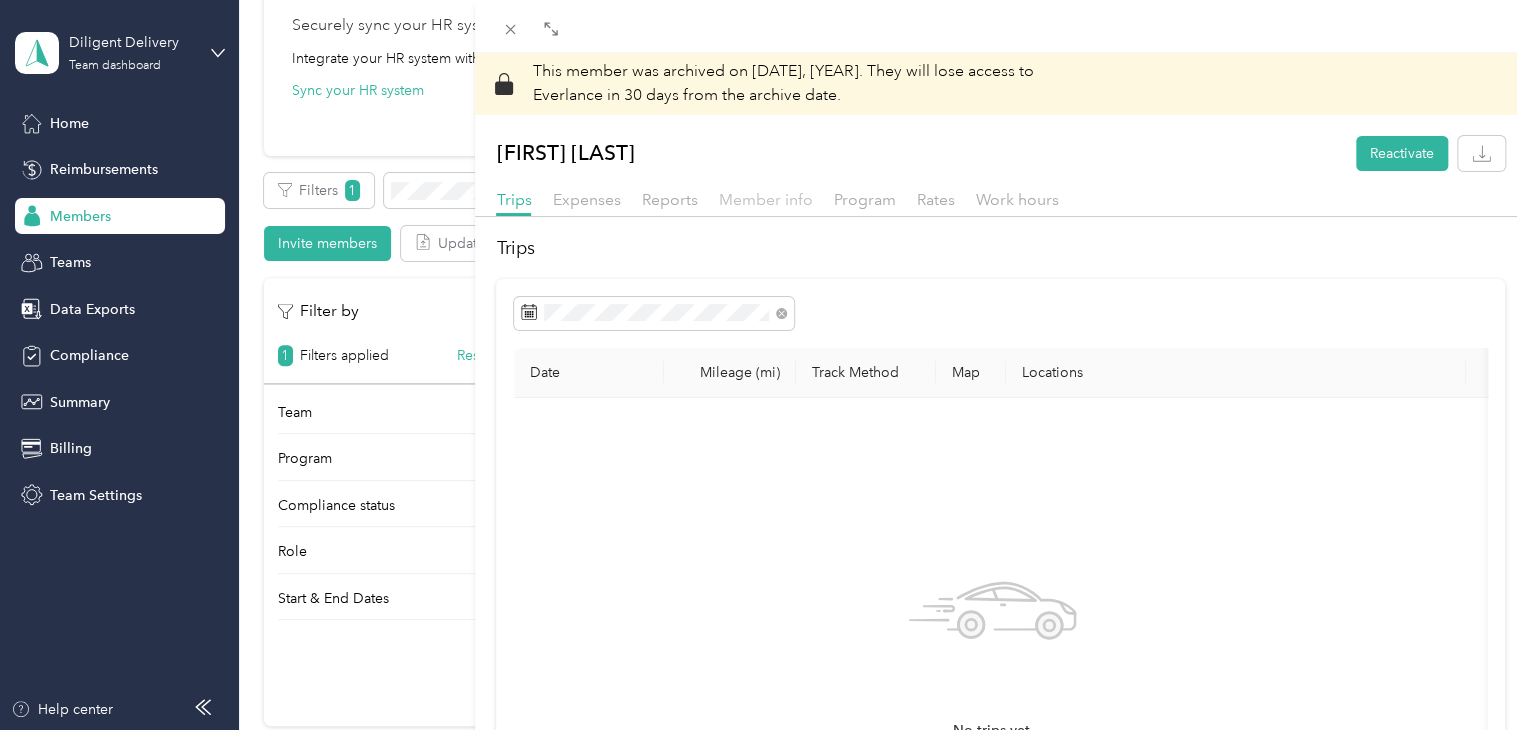 click on "Member info" at bounding box center [765, 199] 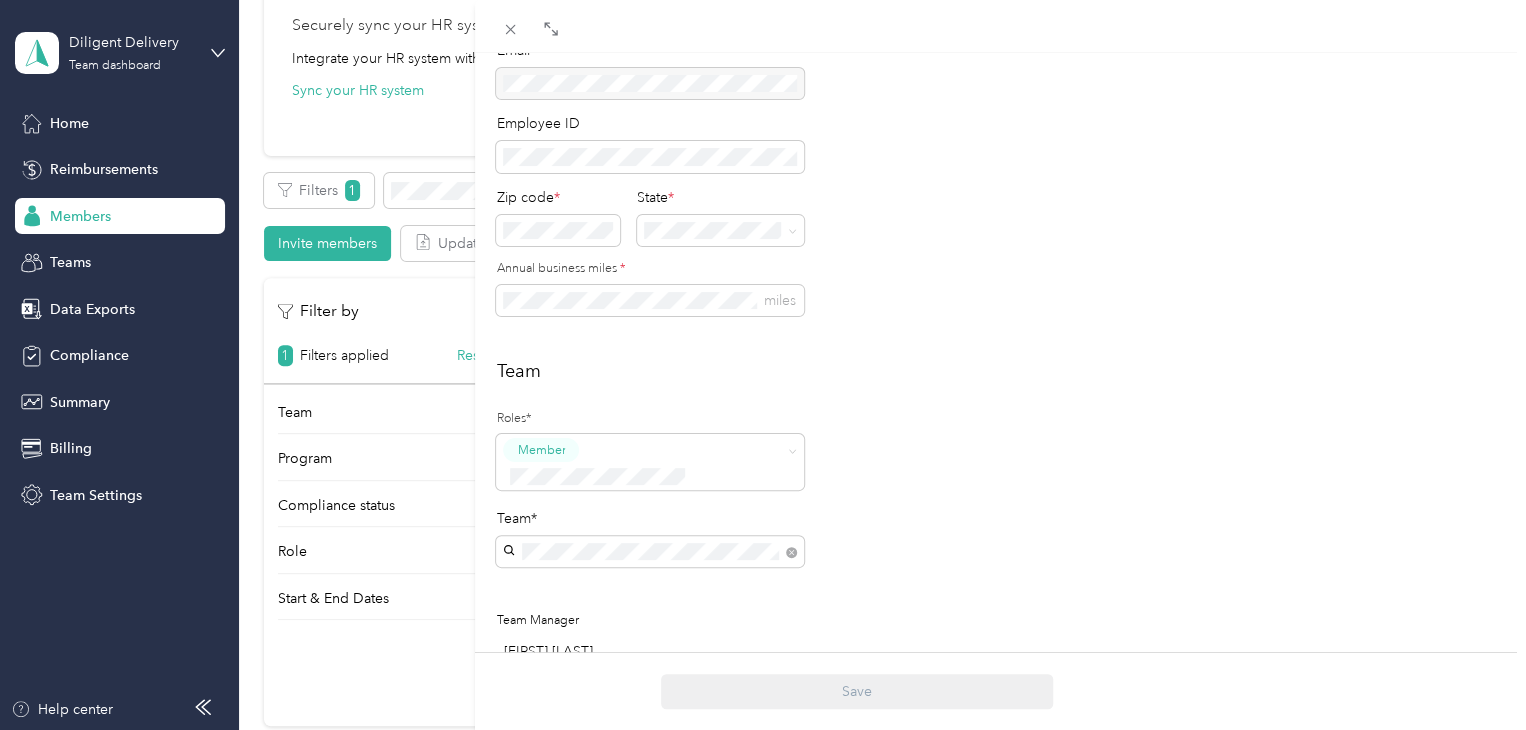 scroll, scrollTop: 0, scrollLeft: 0, axis: both 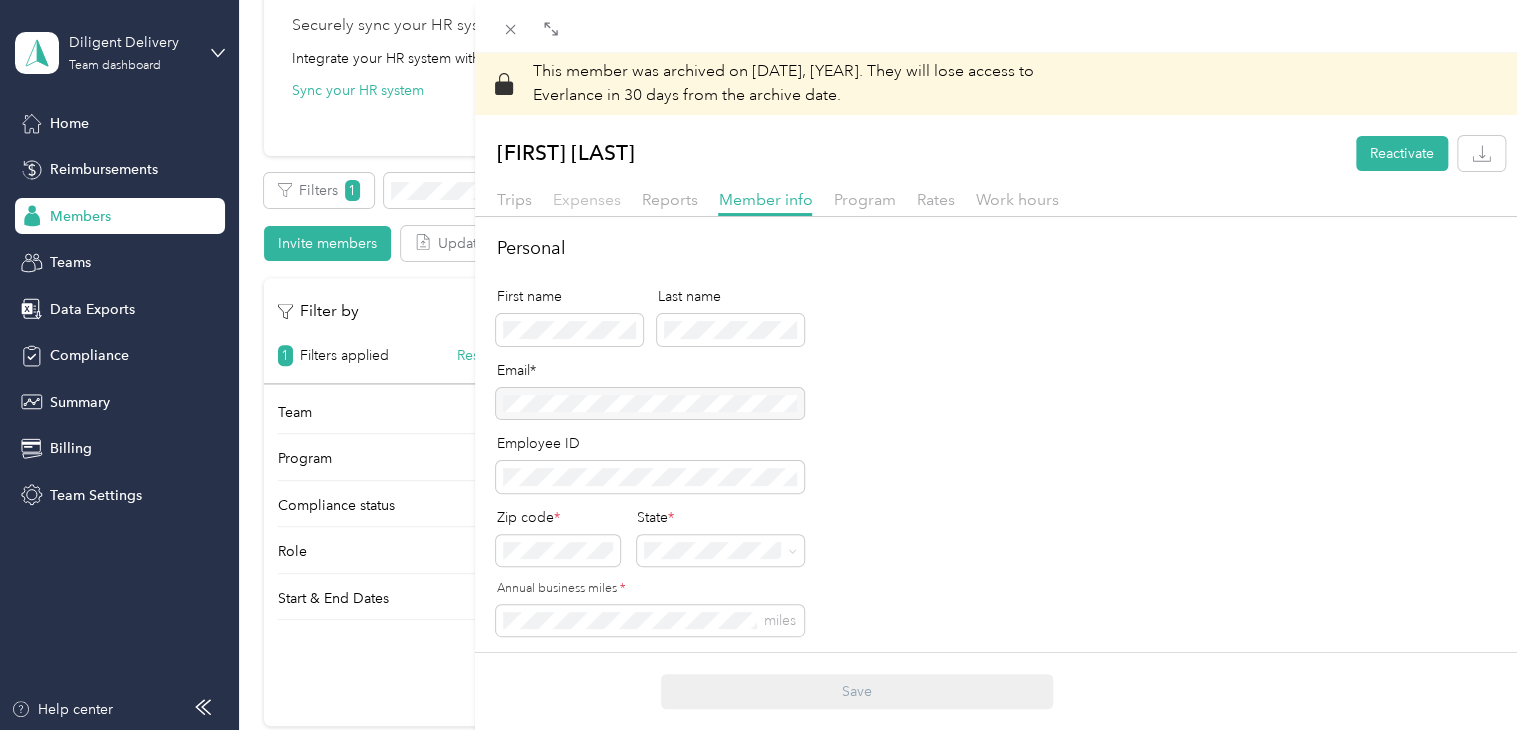 click on "Expenses" at bounding box center [586, 199] 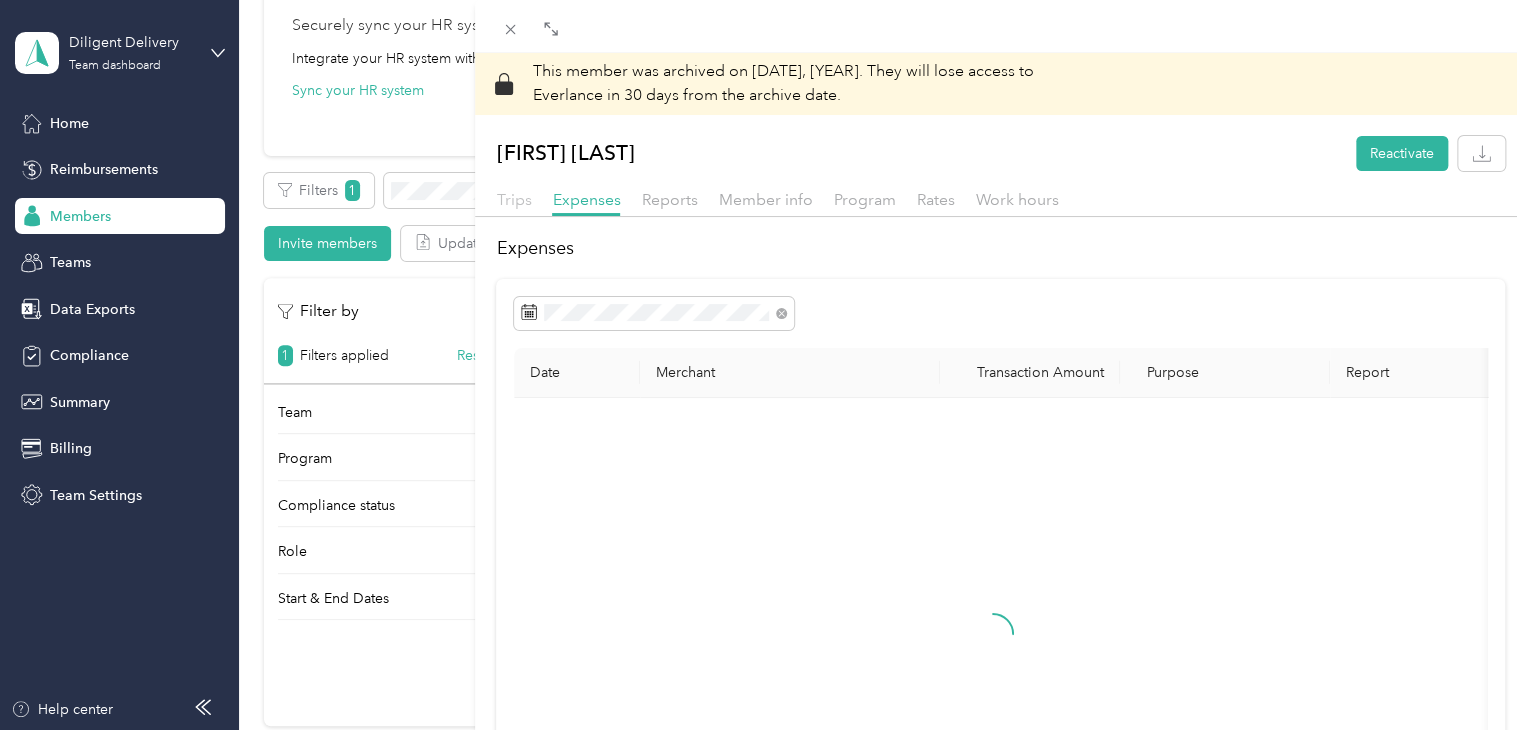 click on "Trips" at bounding box center [513, 199] 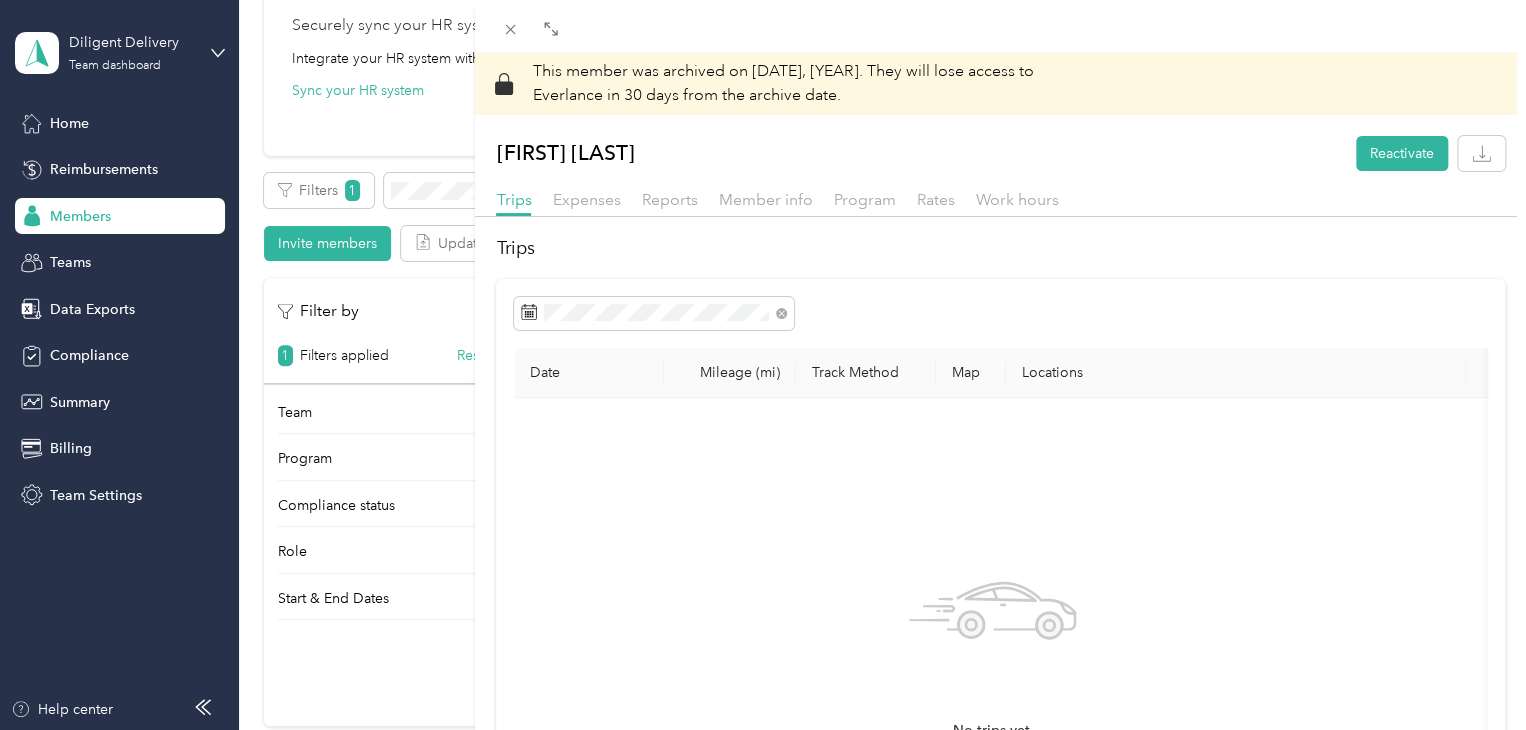 drag, startPoint x: 1314, startPoint y: 470, endPoint x: 1288, endPoint y: 463, distance: 26.925823 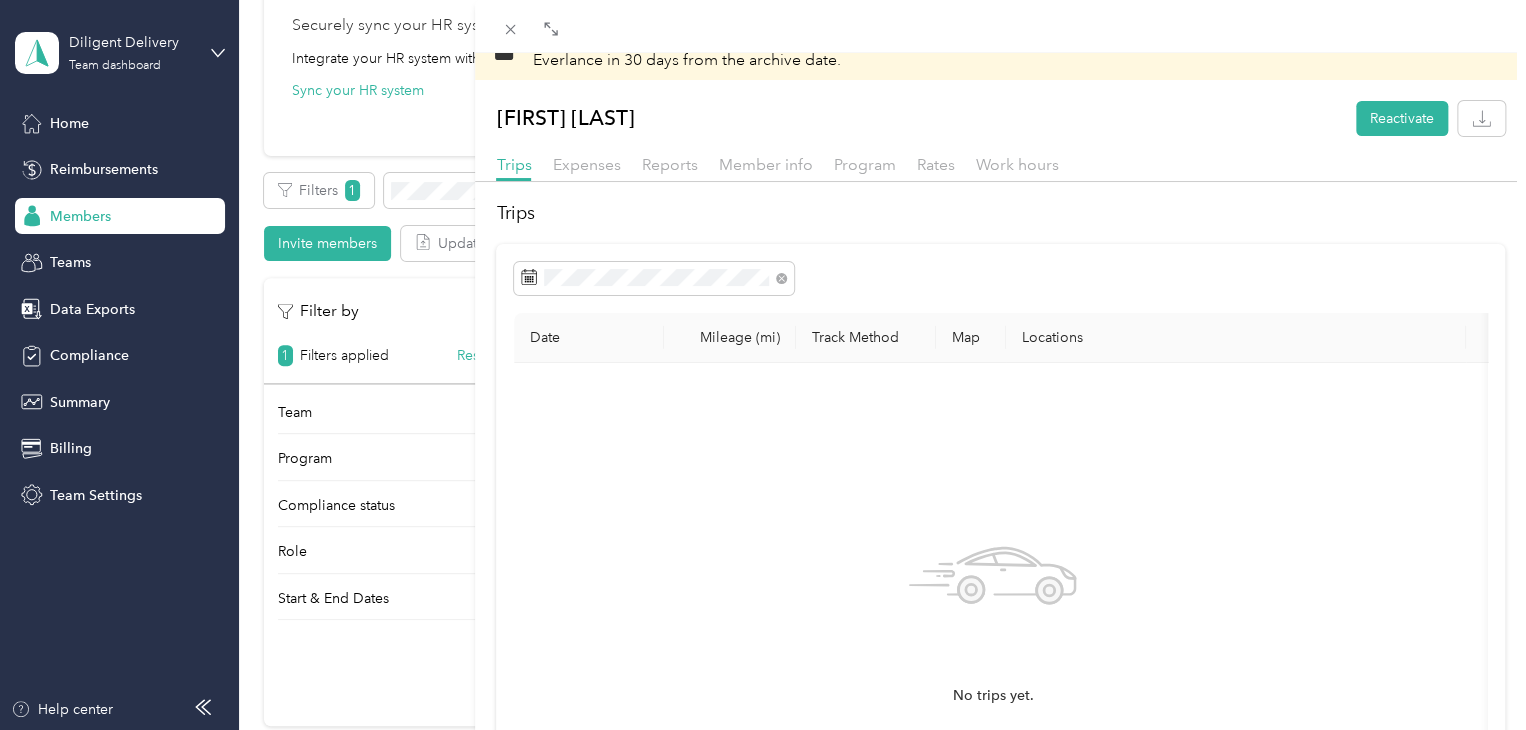 scroll, scrollTop: 0, scrollLeft: 0, axis: both 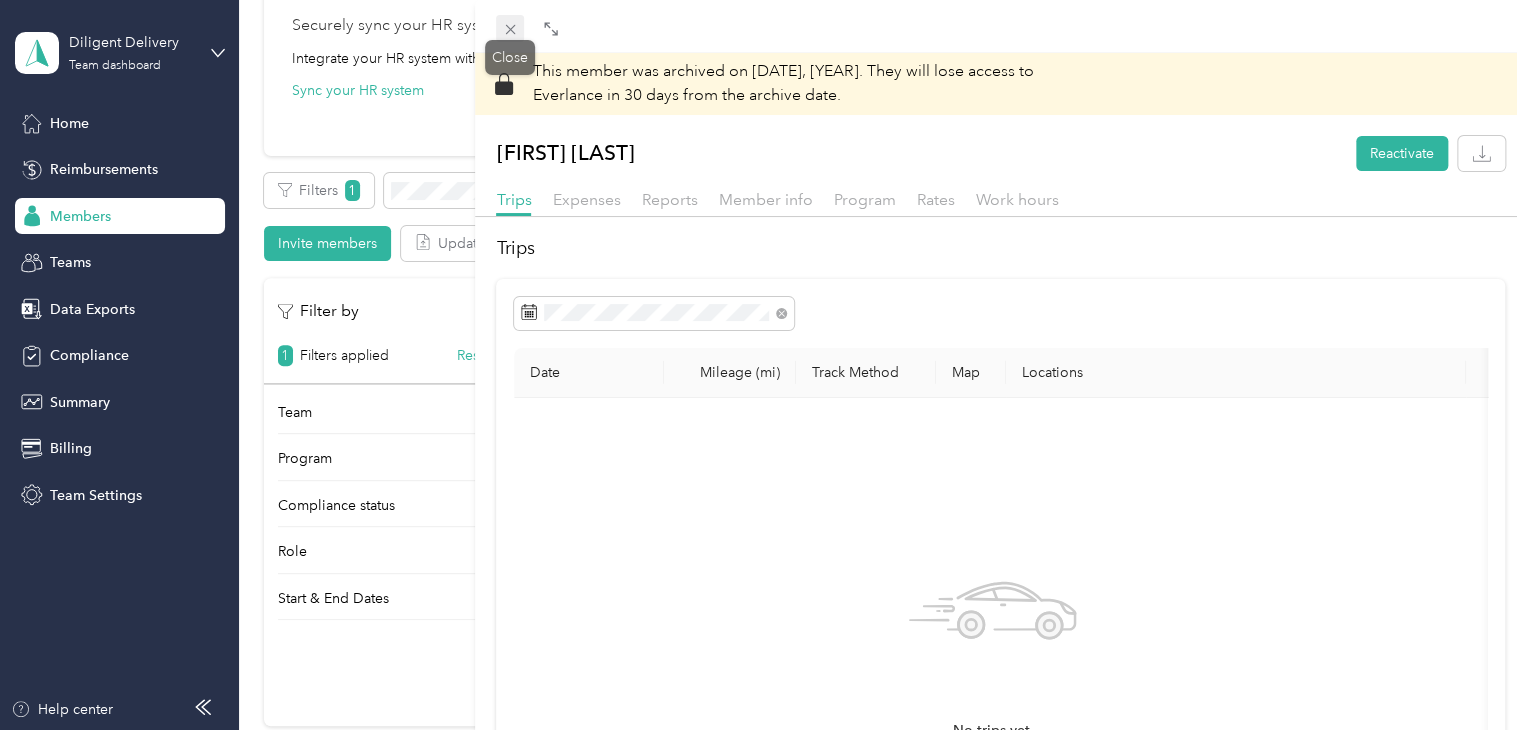 click 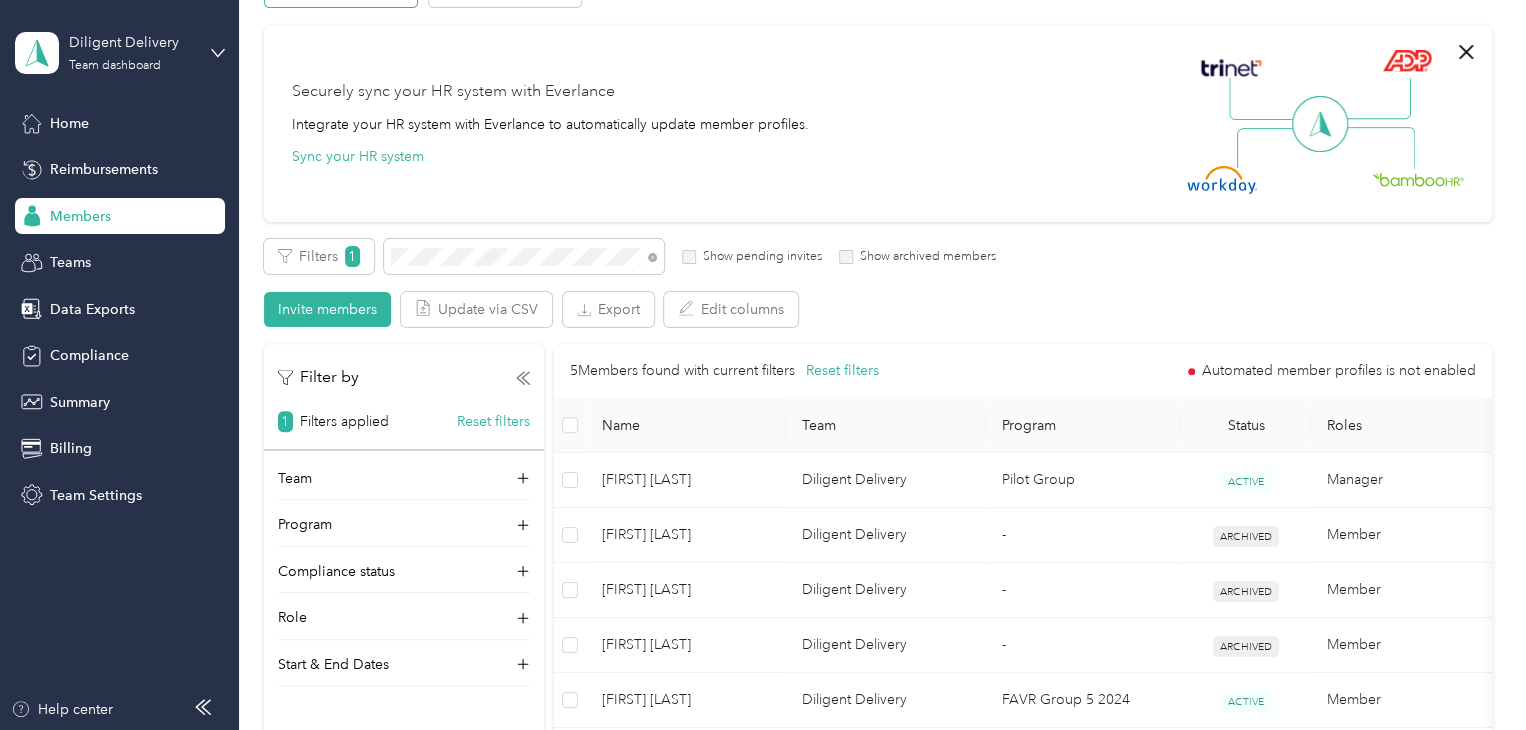 scroll, scrollTop: 100, scrollLeft: 0, axis: vertical 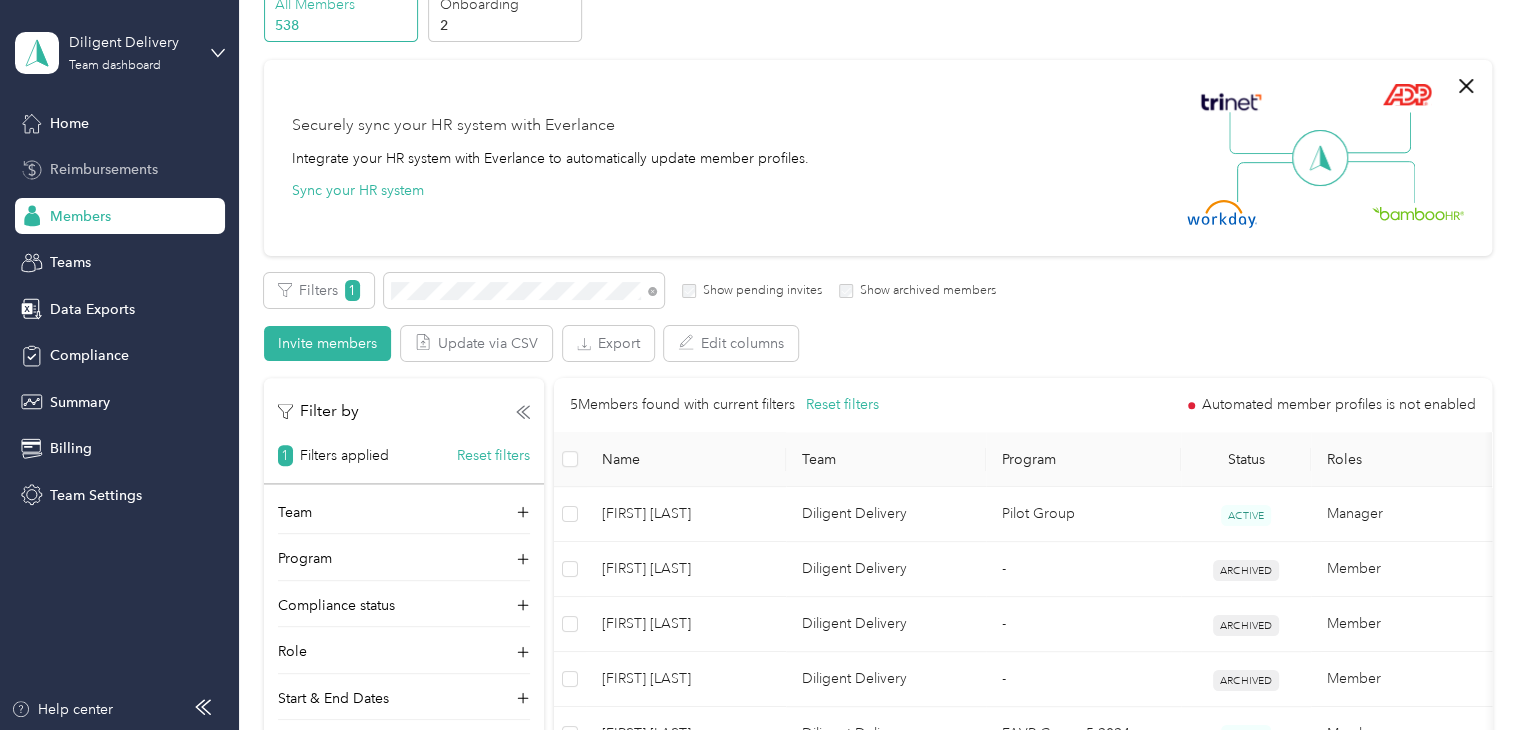 click on "Reimbursements" at bounding box center (104, 169) 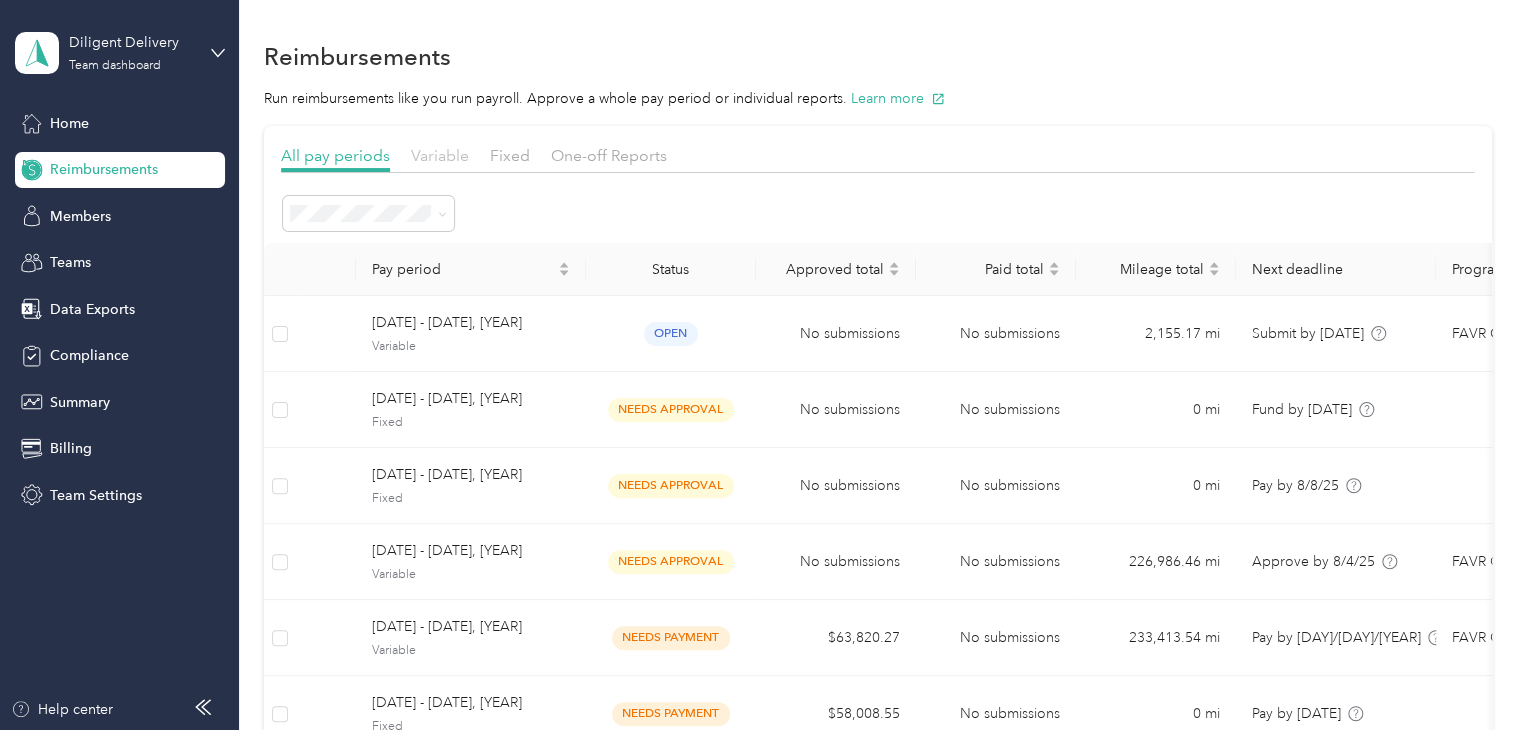 click on "Variable" at bounding box center [440, 155] 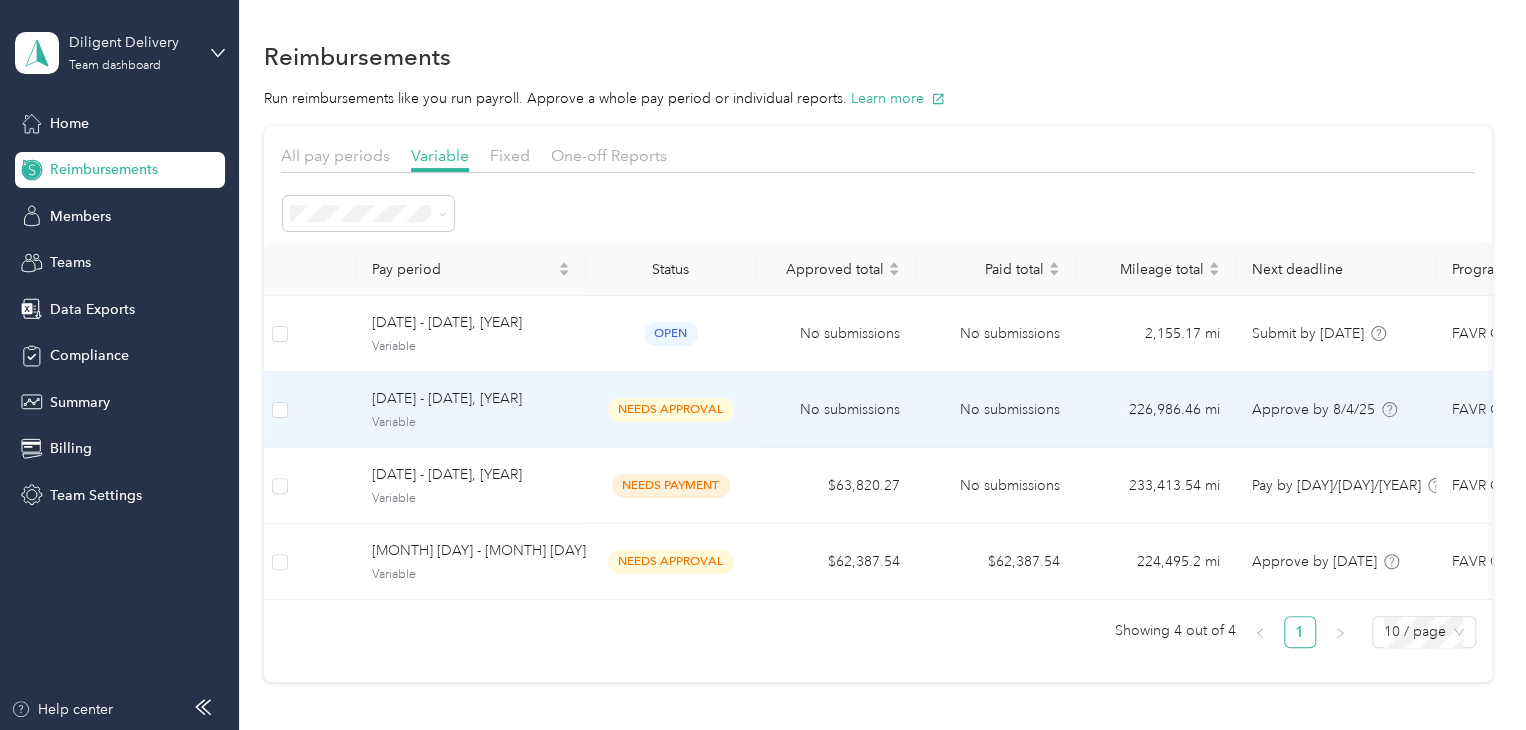 click on "[DATE] - [DATE], [YEAR] [VARIABLE]" at bounding box center [471, 409] 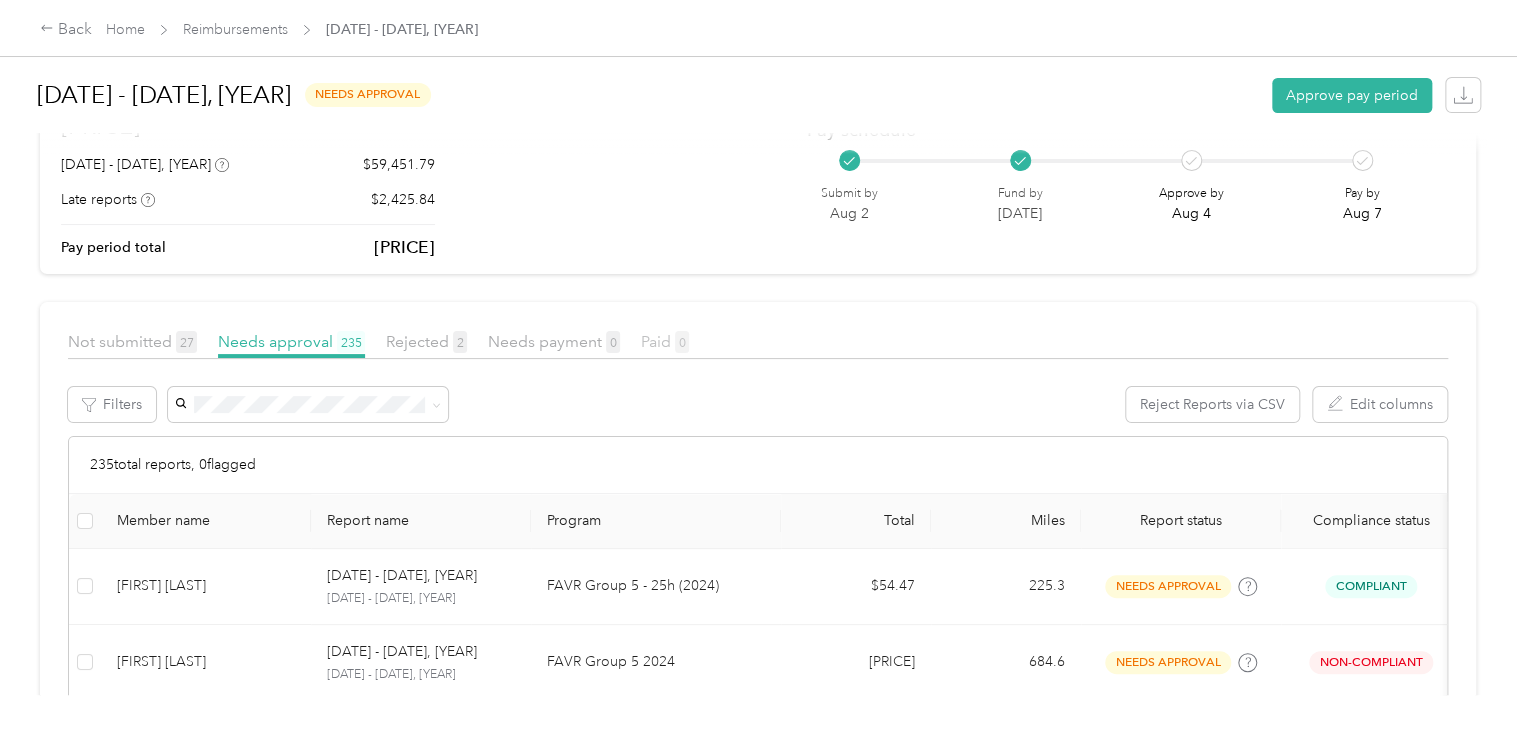 scroll, scrollTop: 100, scrollLeft: 0, axis: vertical 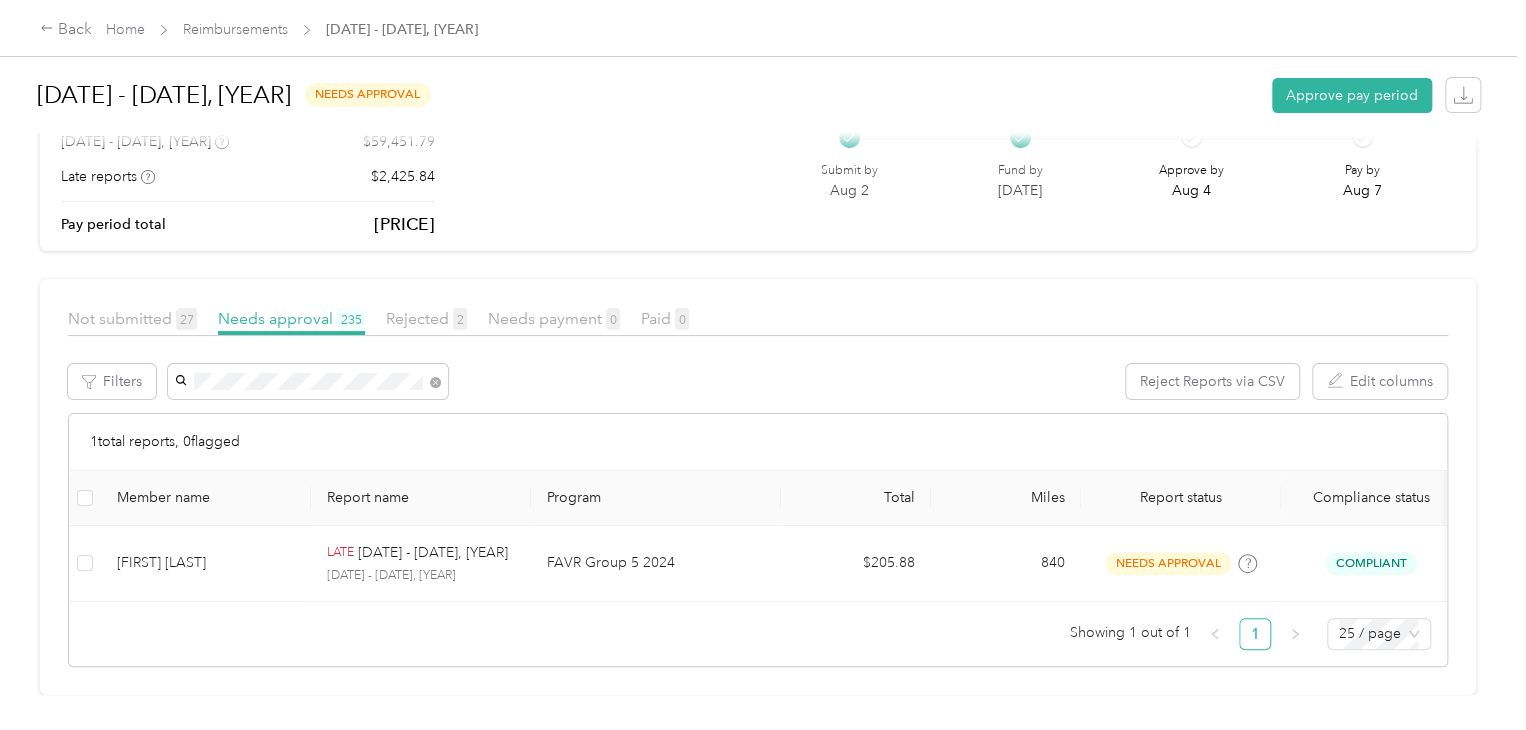 click on "[FIRST] [LAST]" at bounding box center (225, 543) 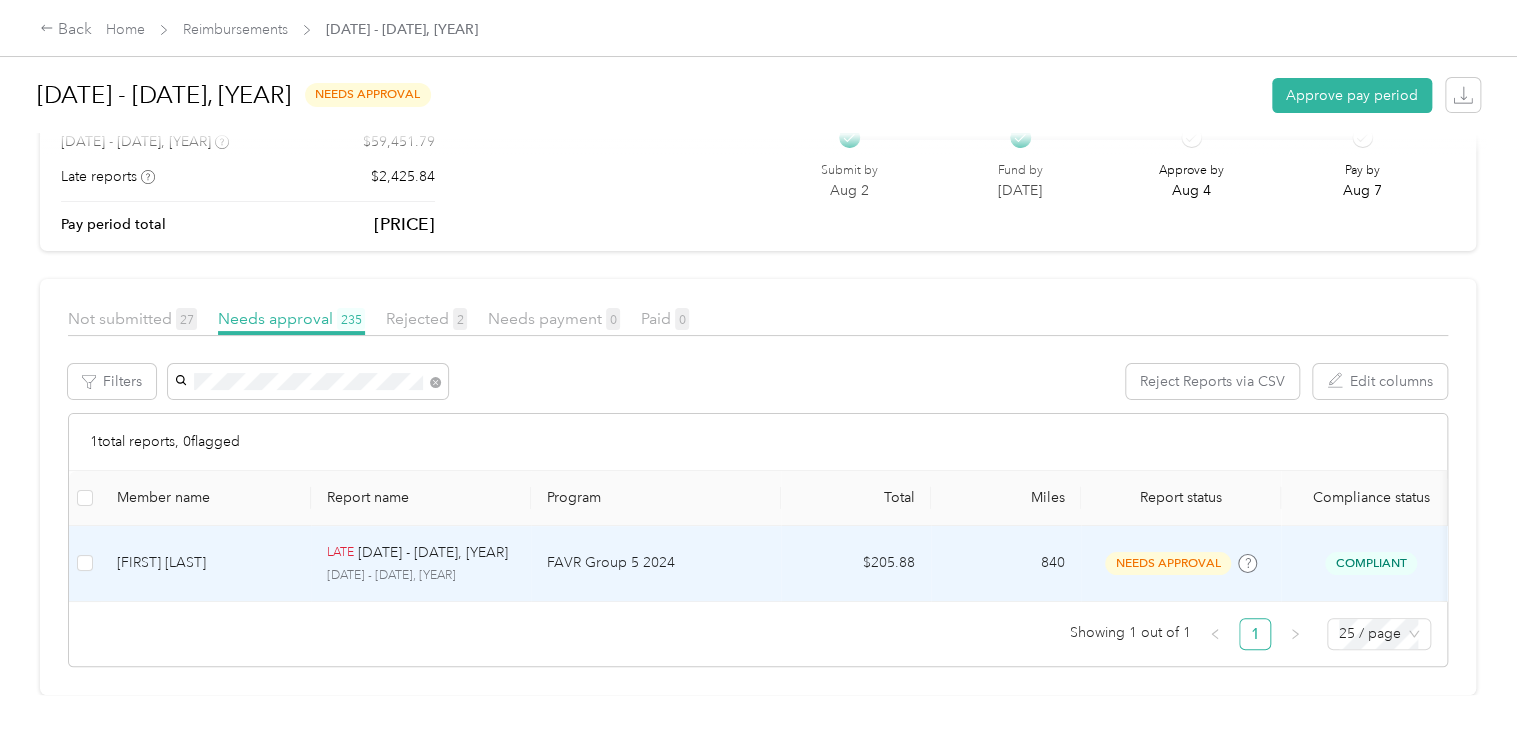click on "LATE [DATE] - [DATE] [YEAR] [DATE] - [DATE], [YEAR]" at bounding box center [421, 563] 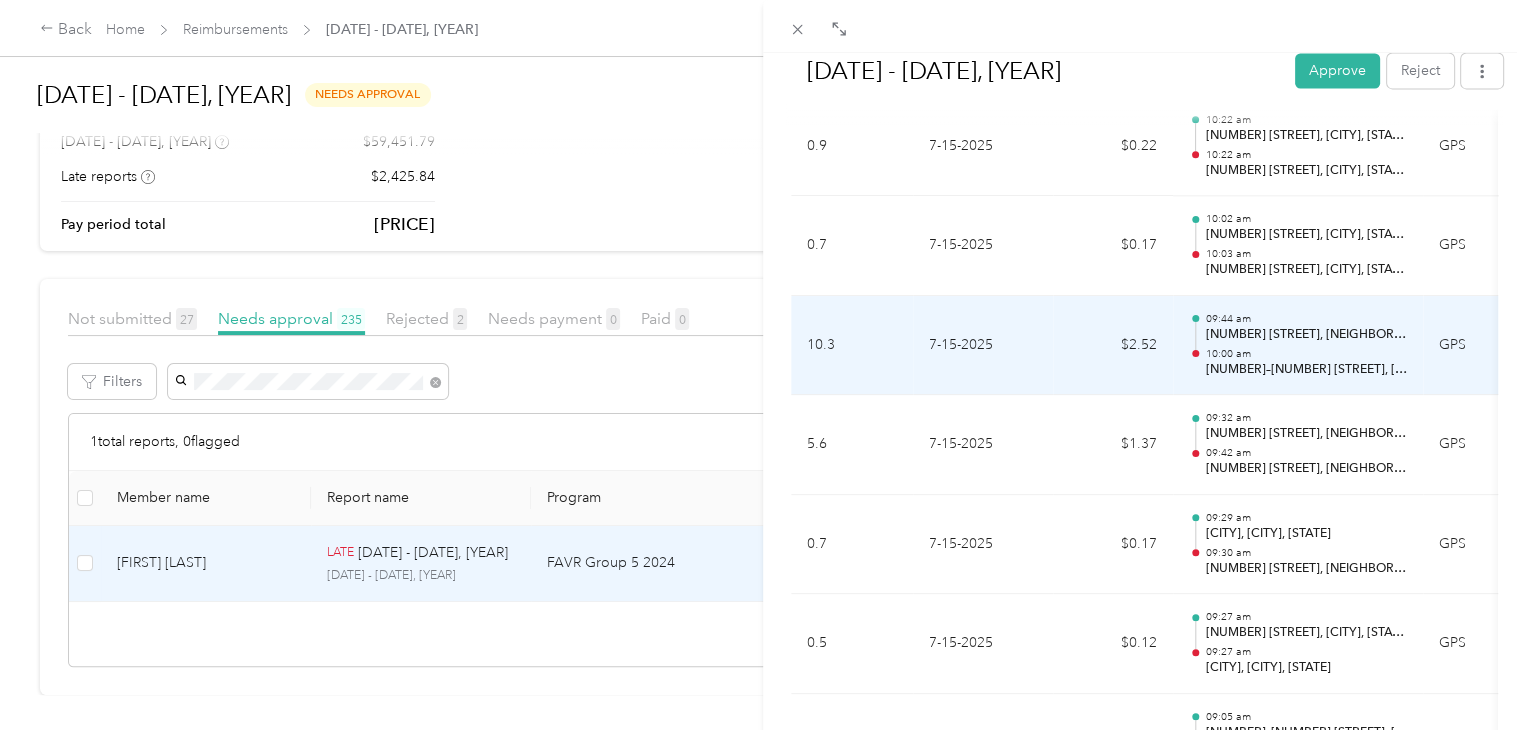 scroll, scrollTop: 13800, scrollLeft: 0, axis: vertical 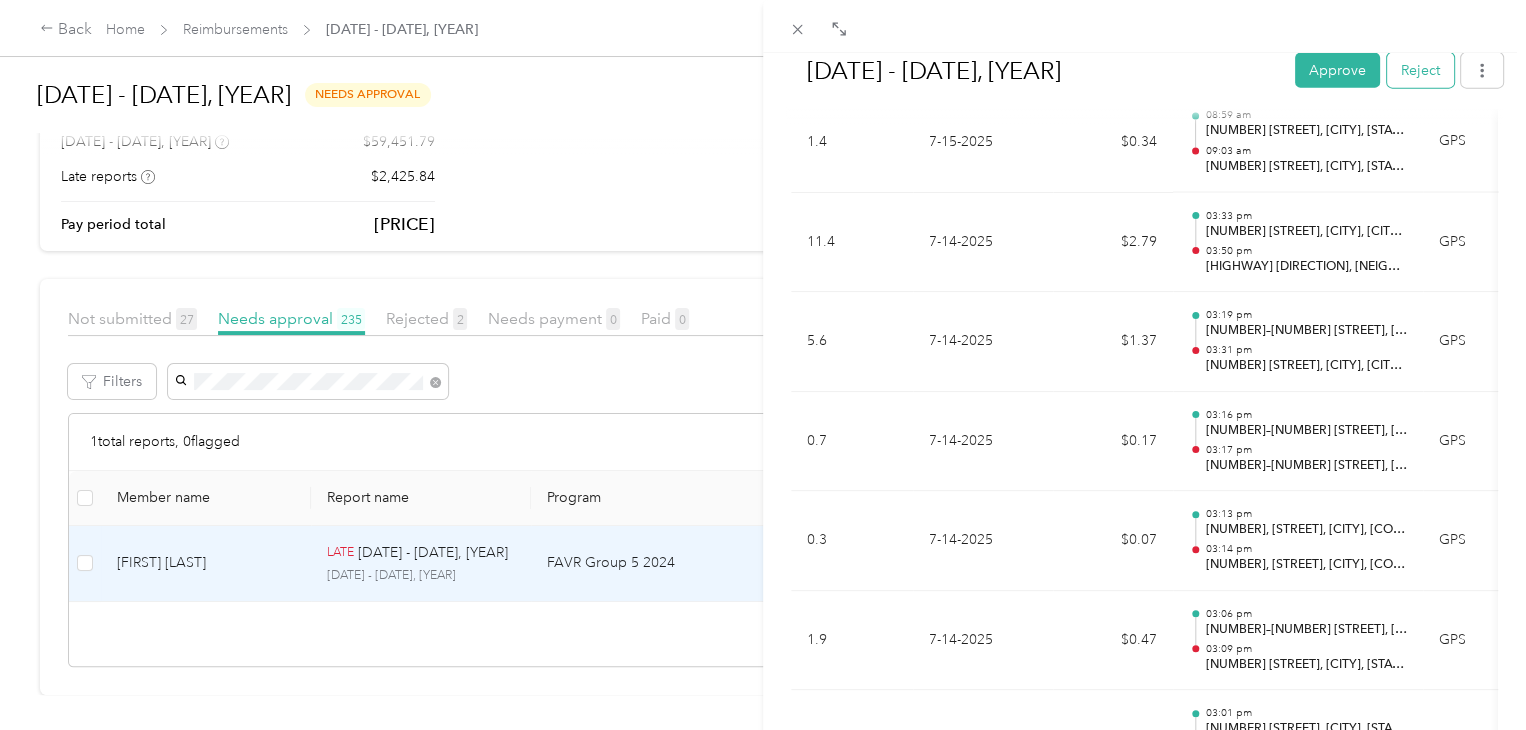 click on "Reject" at bounding box center [1420, 70] 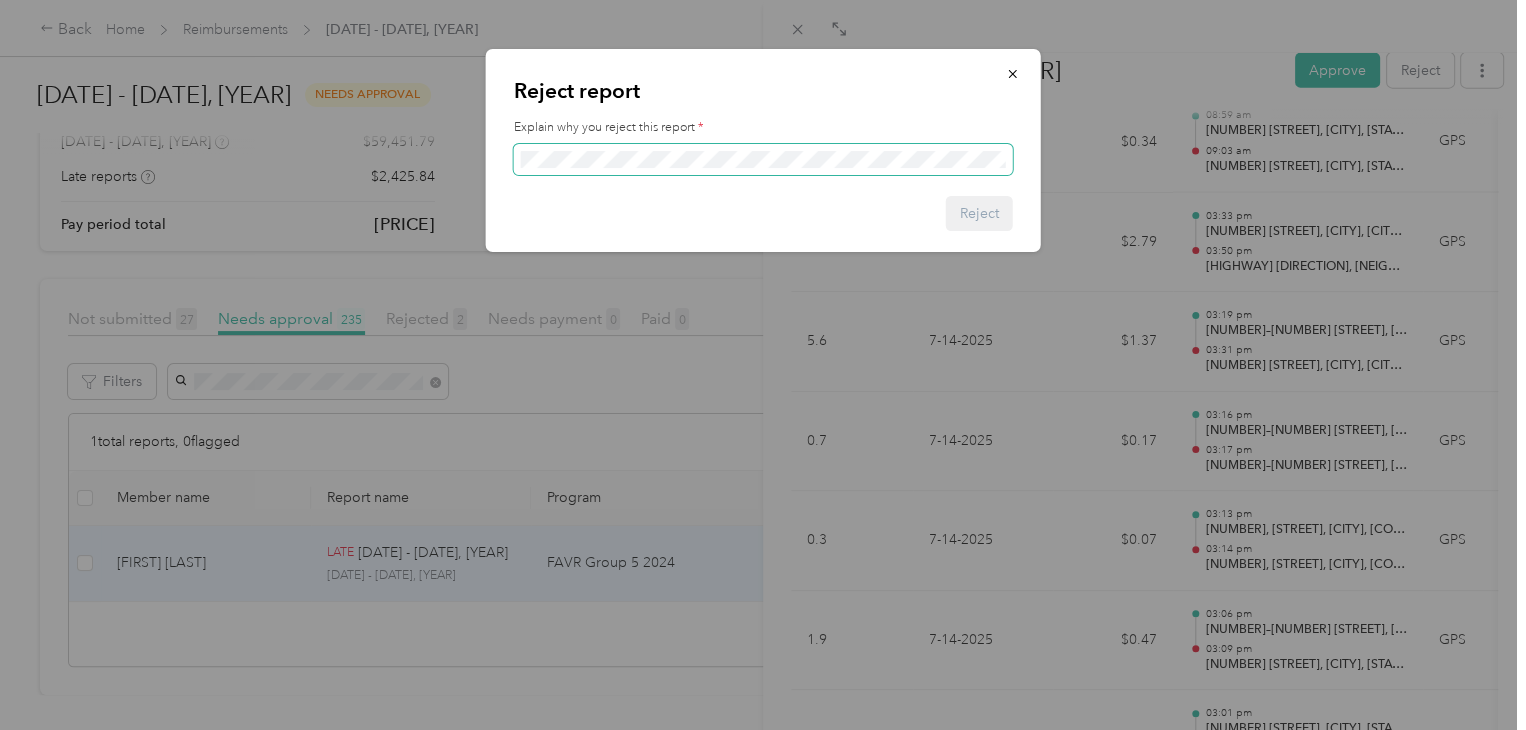 click at bounding box center (763, 160) 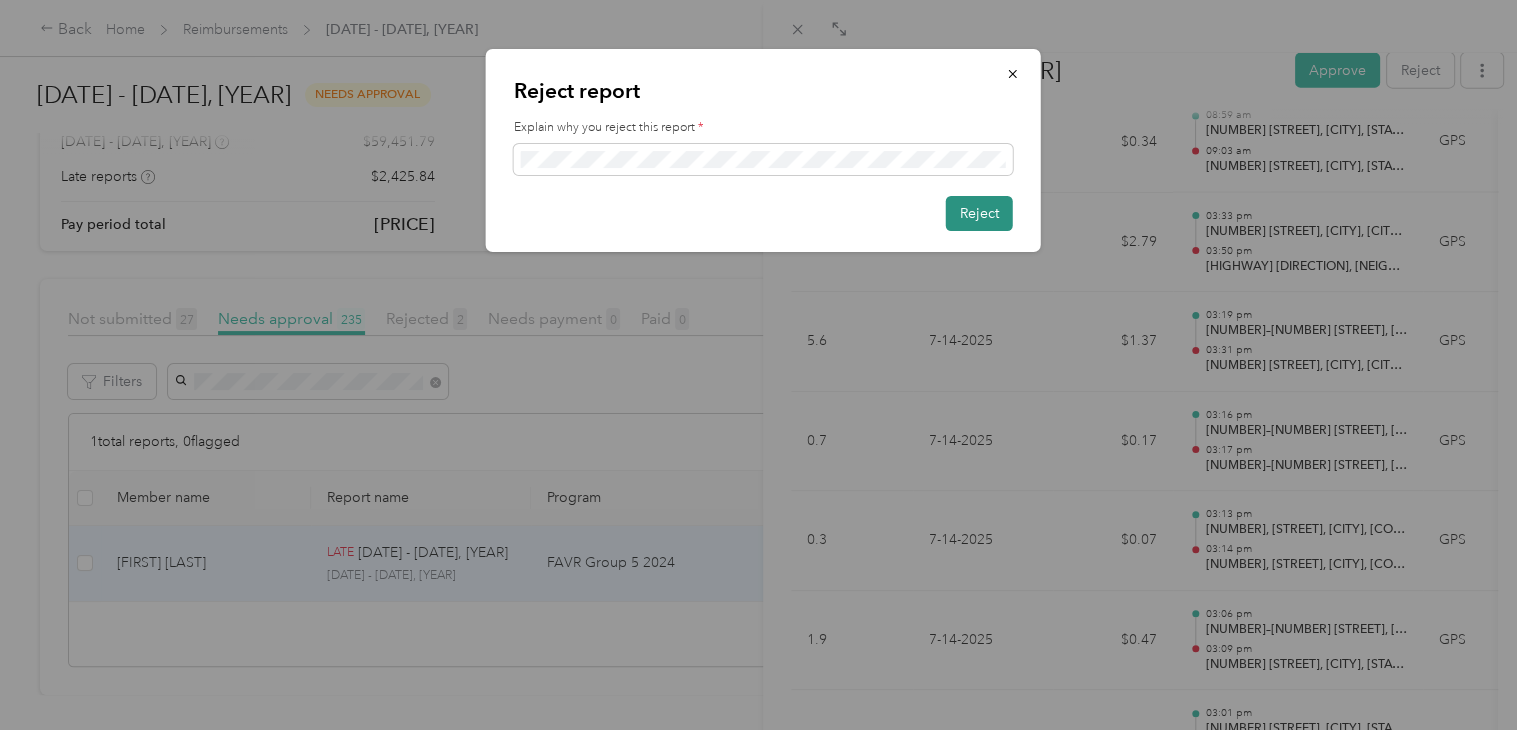 click on "Reject" at bounding box center (979, 213) 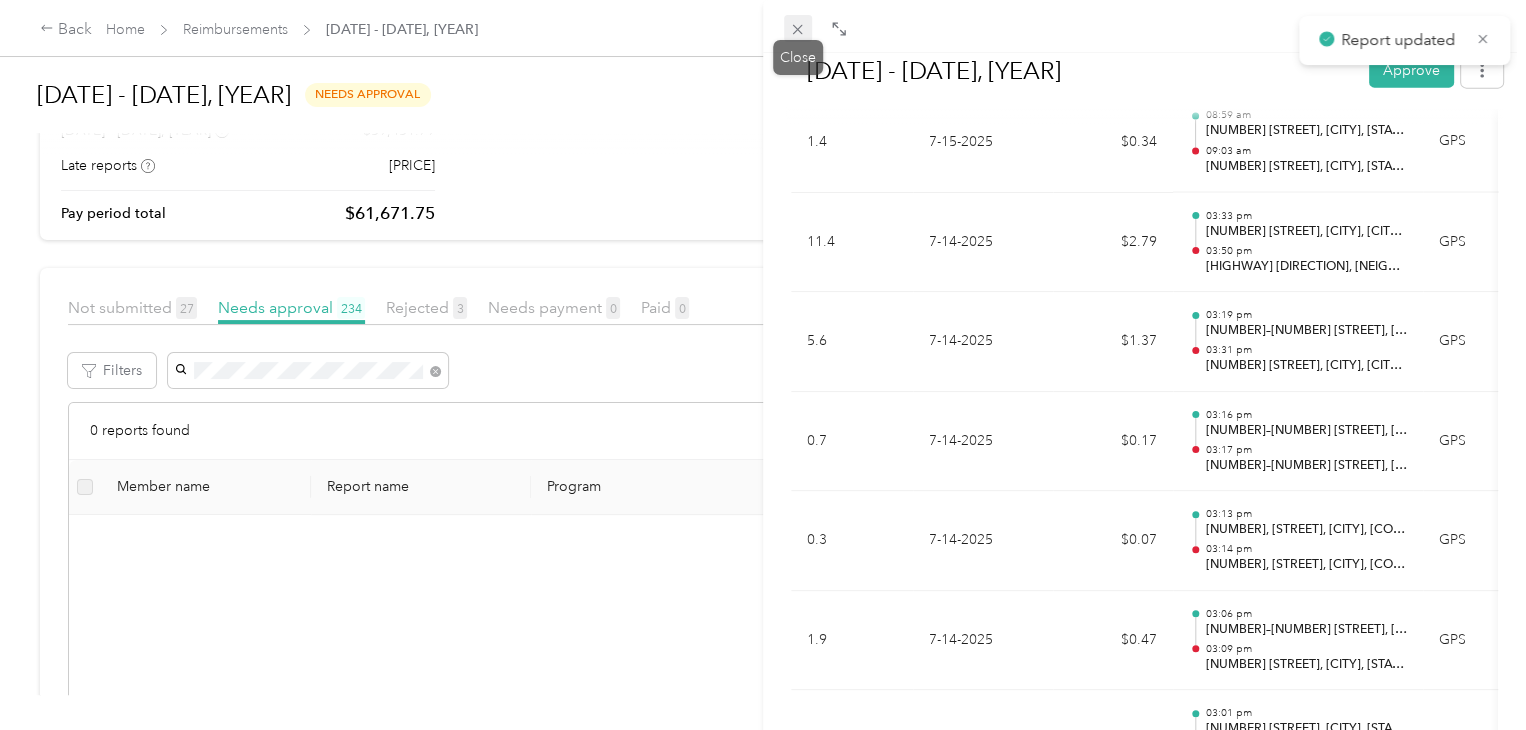 click 